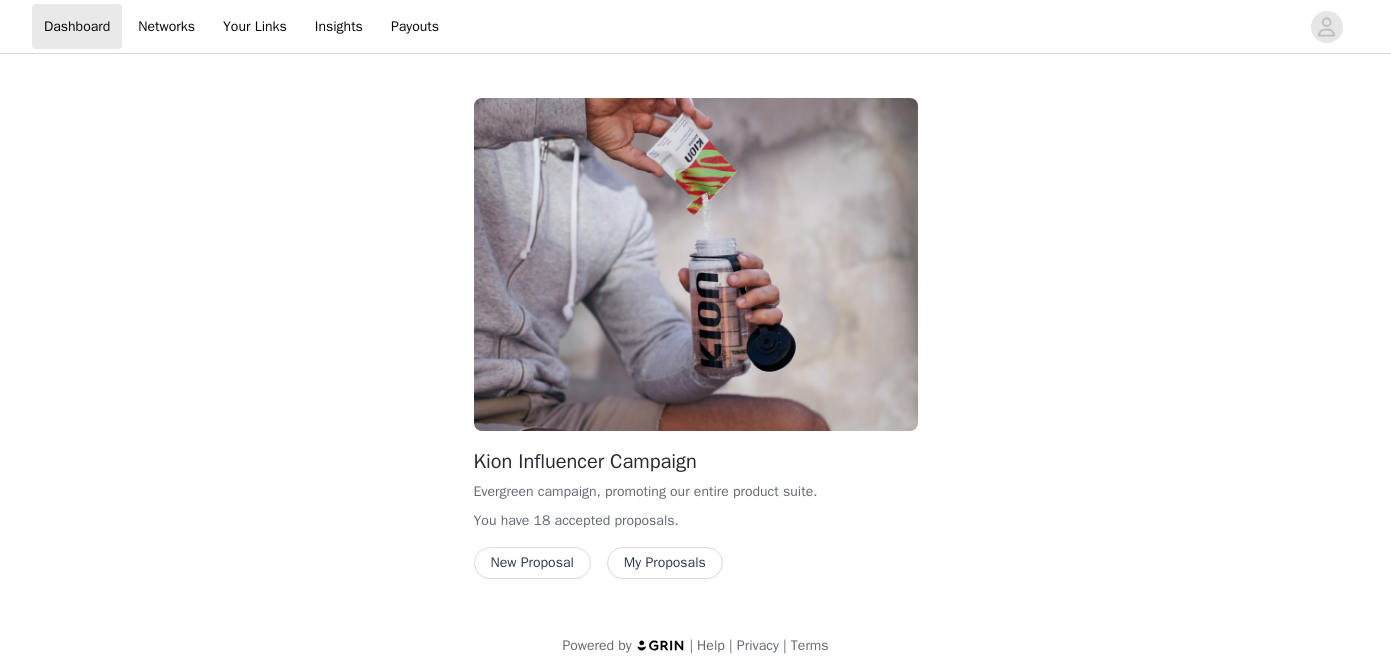 scroll, scrollTop: 0, scrollLeft: 0, axis: both 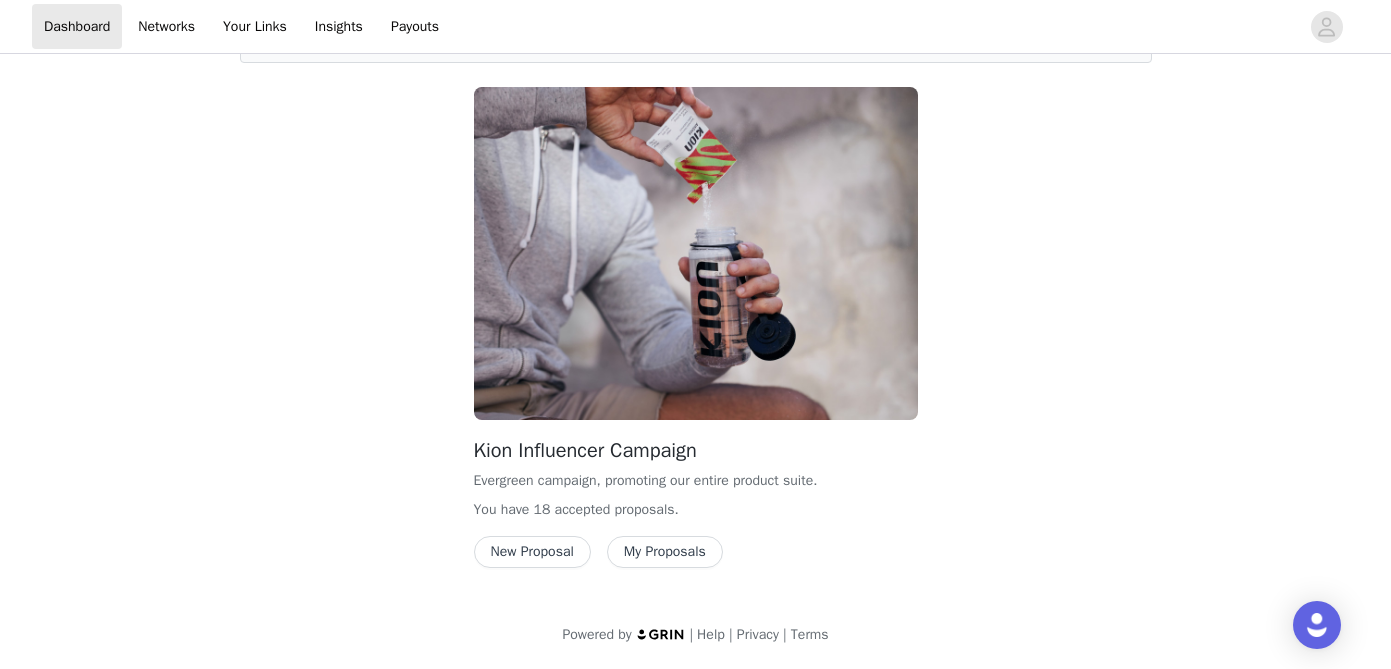 click on "New Proposal" at bounding box center [532, 552] 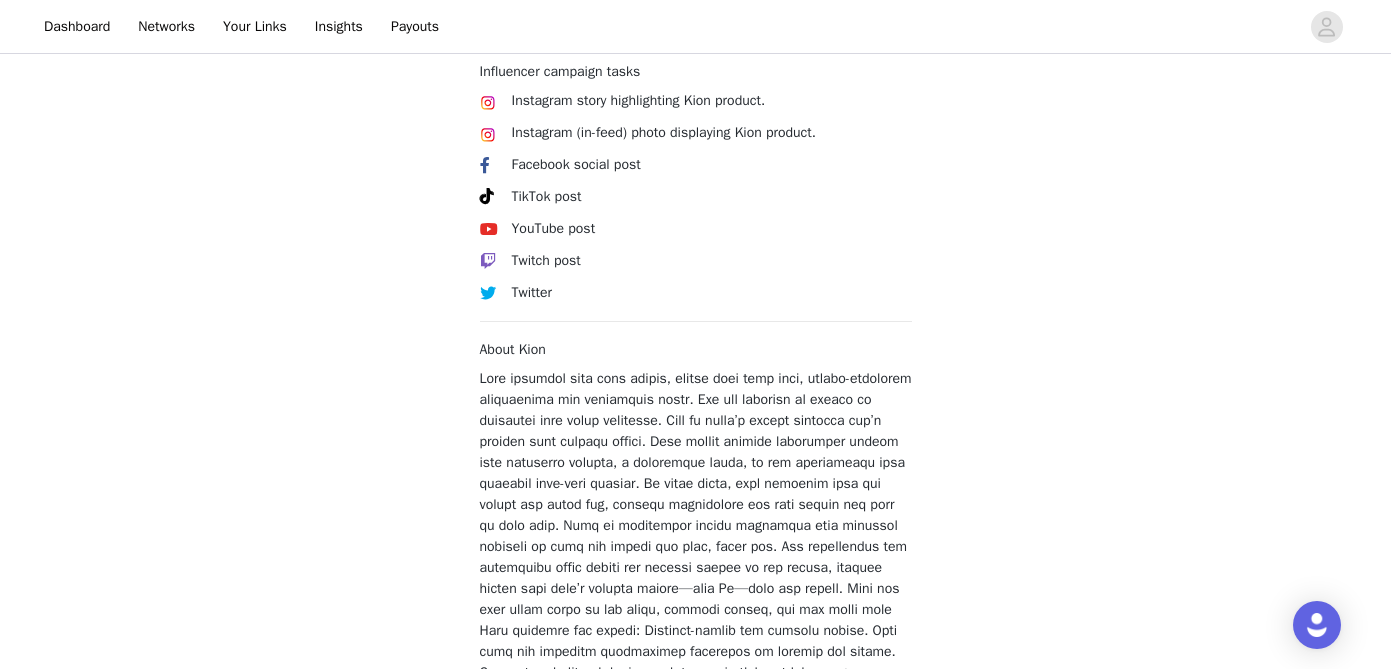 scroll, scrollTop: 881, scrollLeft: 0, axis: vertical 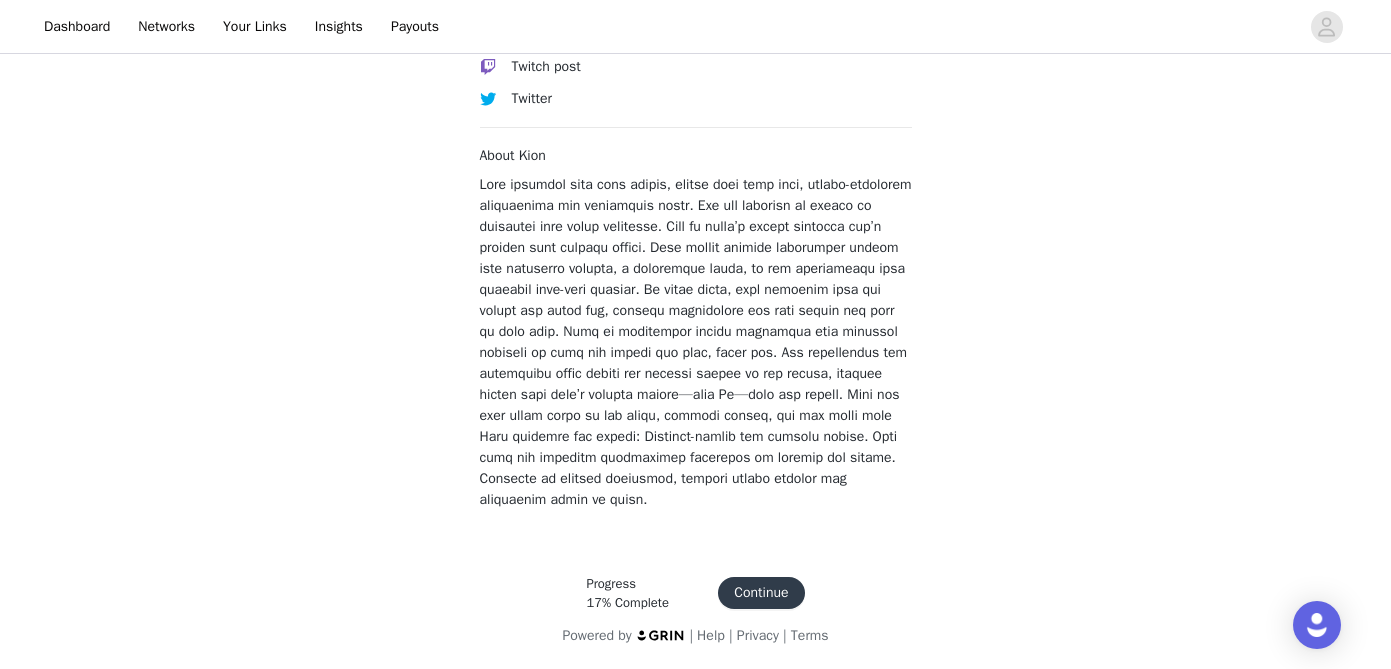 click on "Continue" at bounding box center (761, 593) 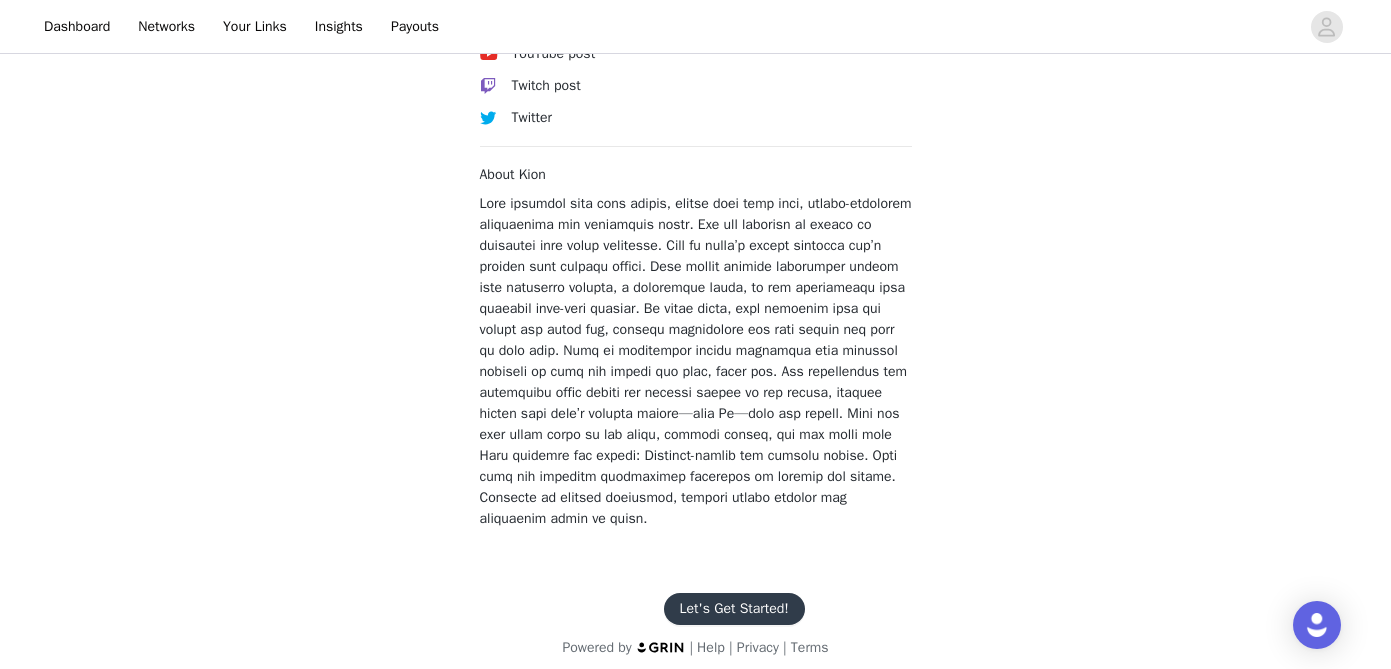scroll, scrollTop: 874, scrollLeft: 0, axis: vertical 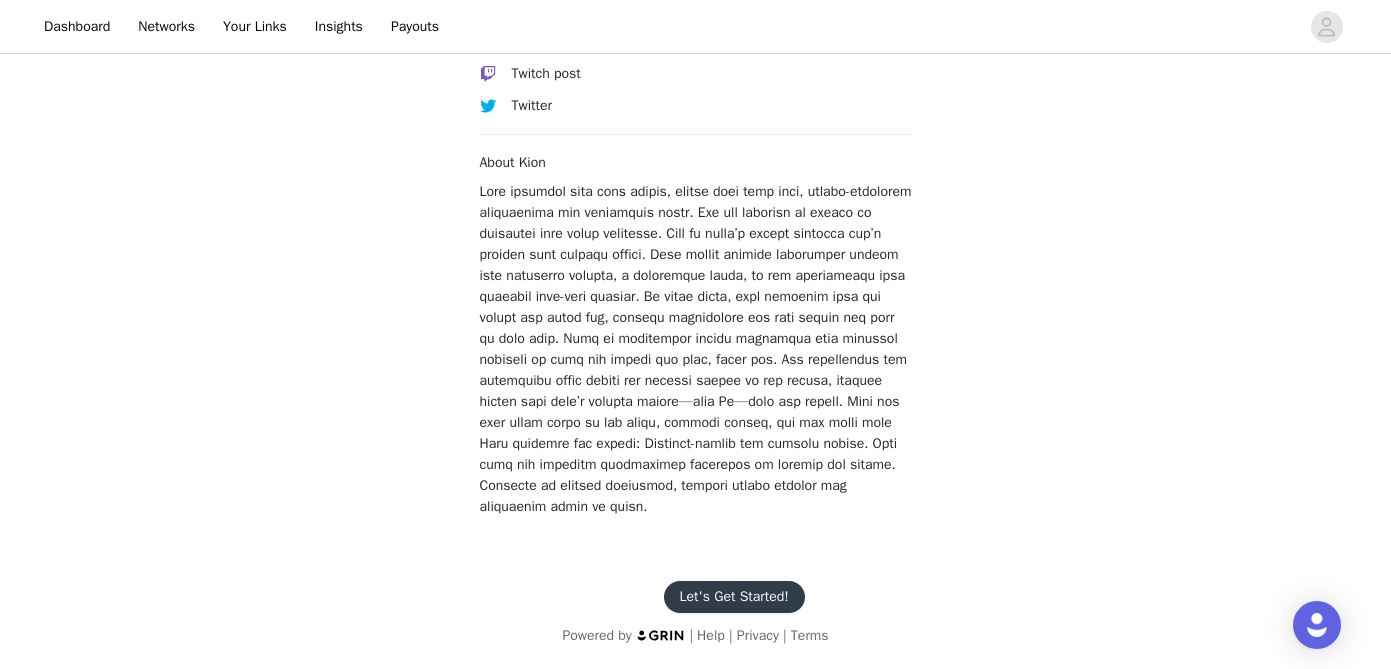 click on "Let's Get Started!" at bounding box center (734, 597) 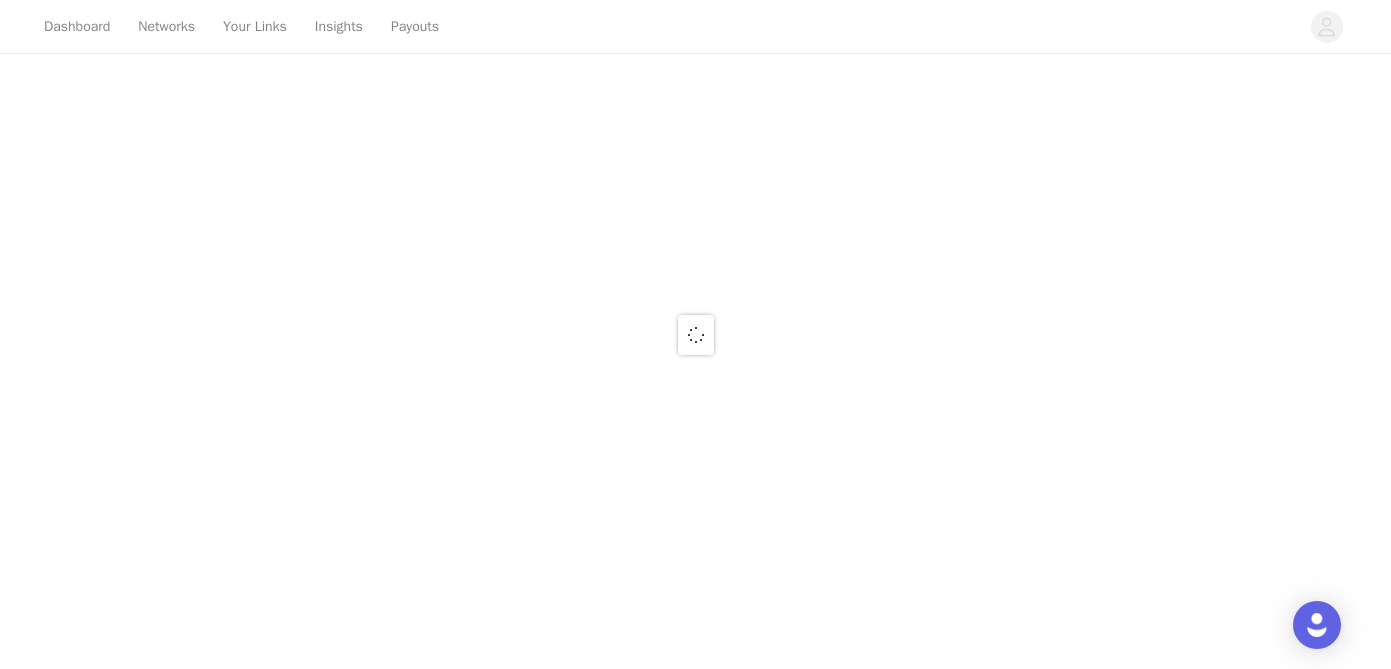 scroll, scrollTop: 0, scrollLeft: 0, axis: both 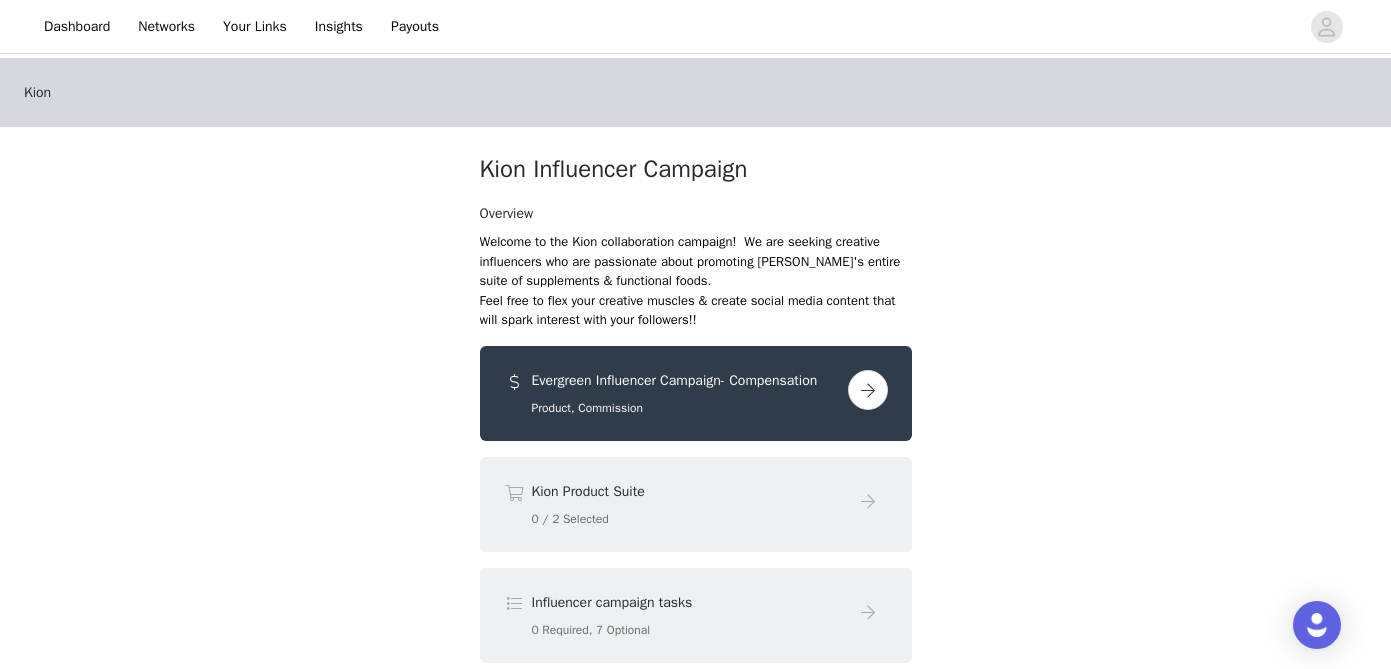click at bounding box center (868, 390) 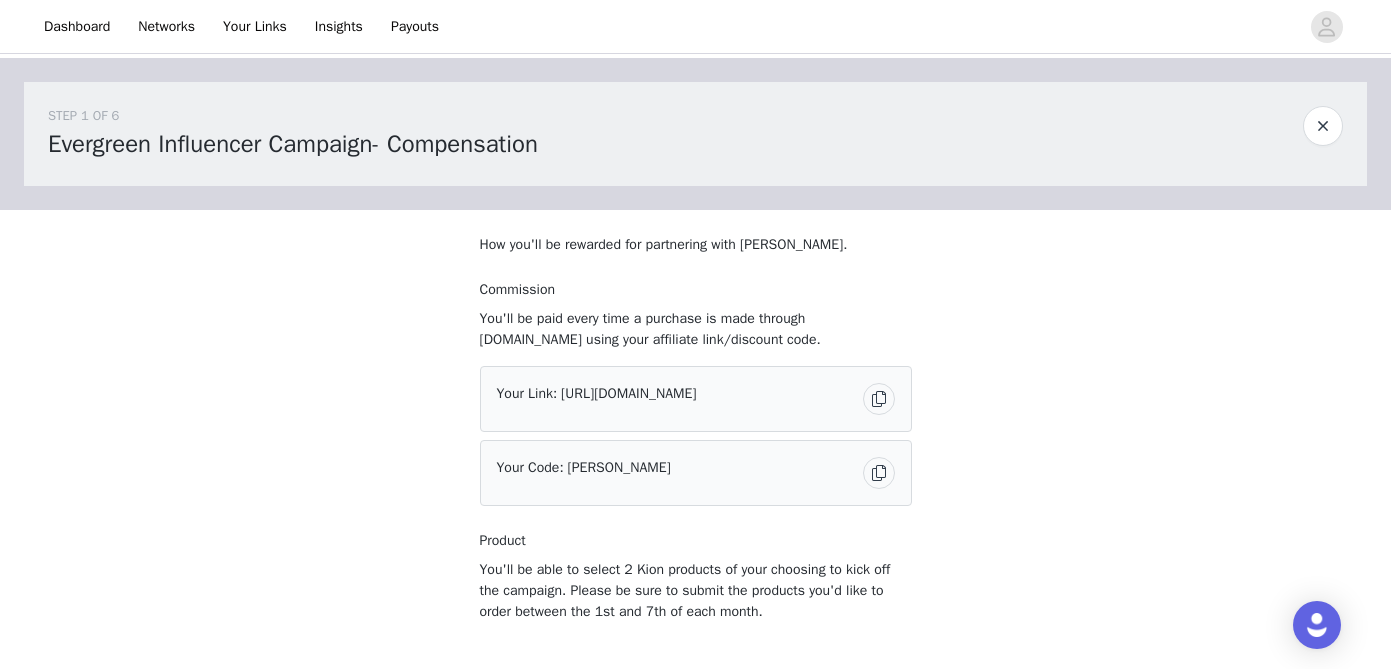 scroll, scrollTop: 144, scrollLeft: 0, axis: vertical 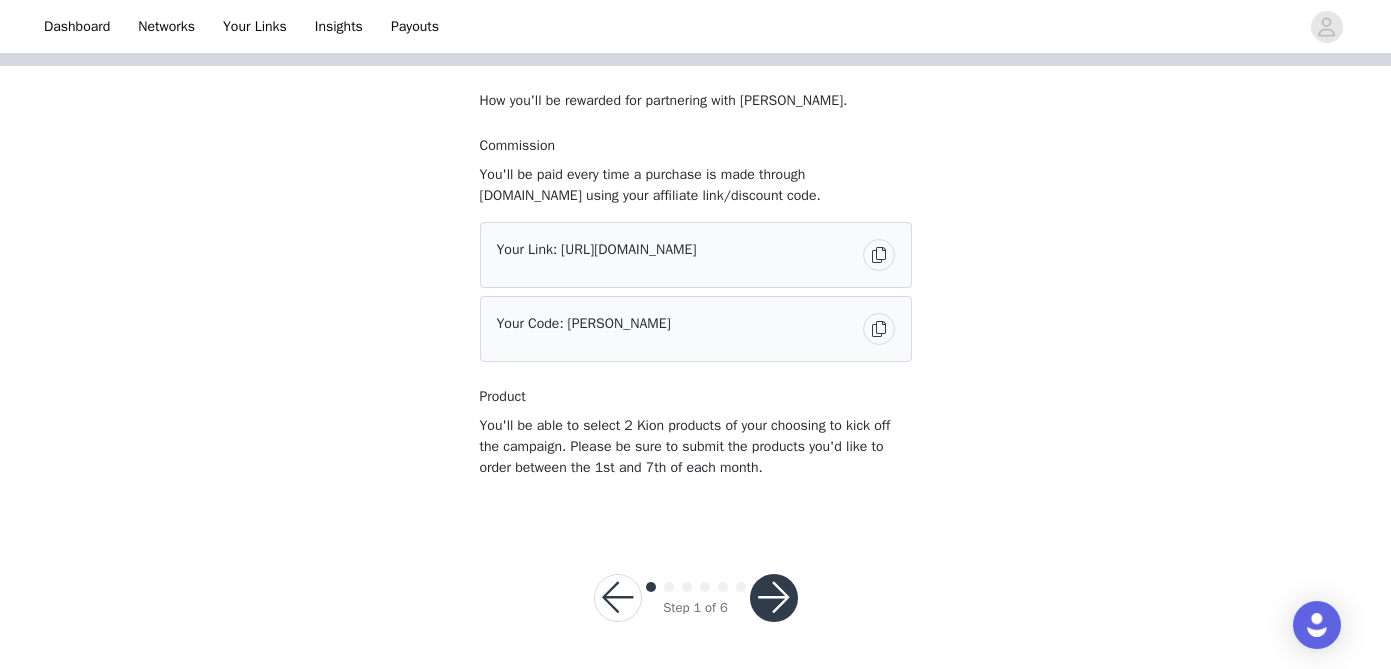 click at bounding box center (774, 598) 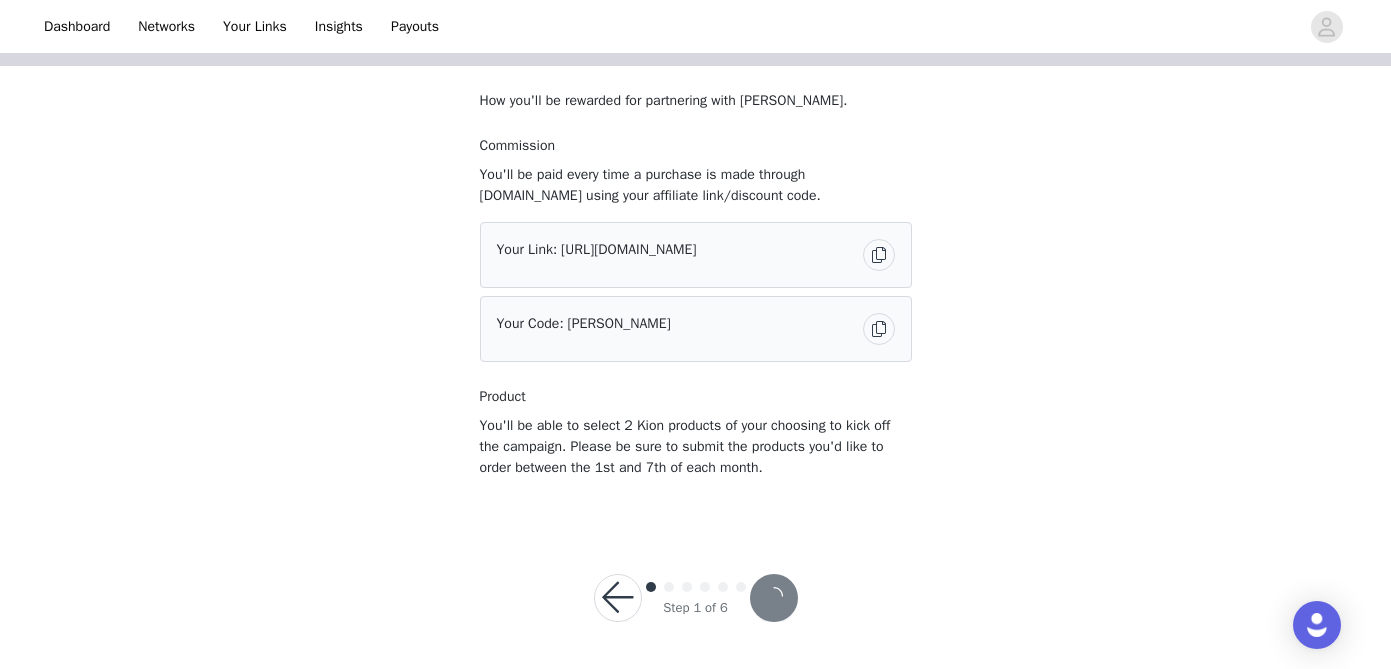 scroll, scrollTop: 0, scrollLeft: 0, axis: both 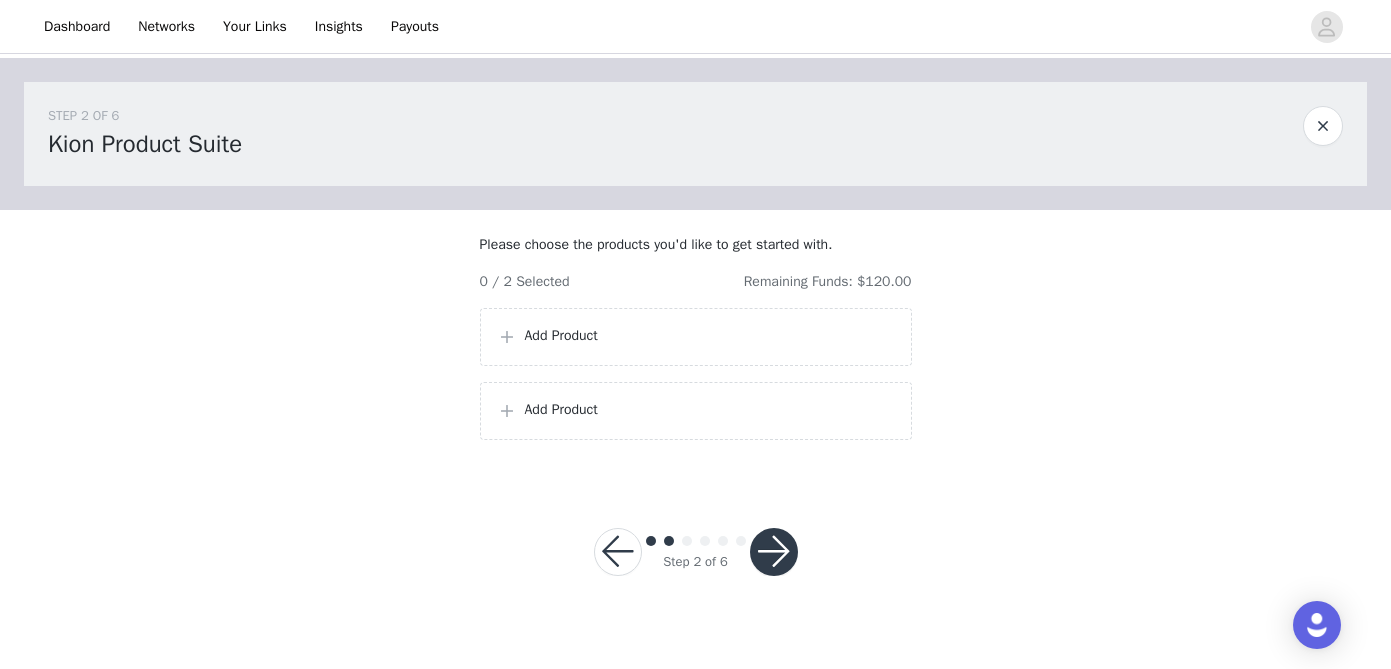 click on "Add Product" at bounding box center [710, 335] 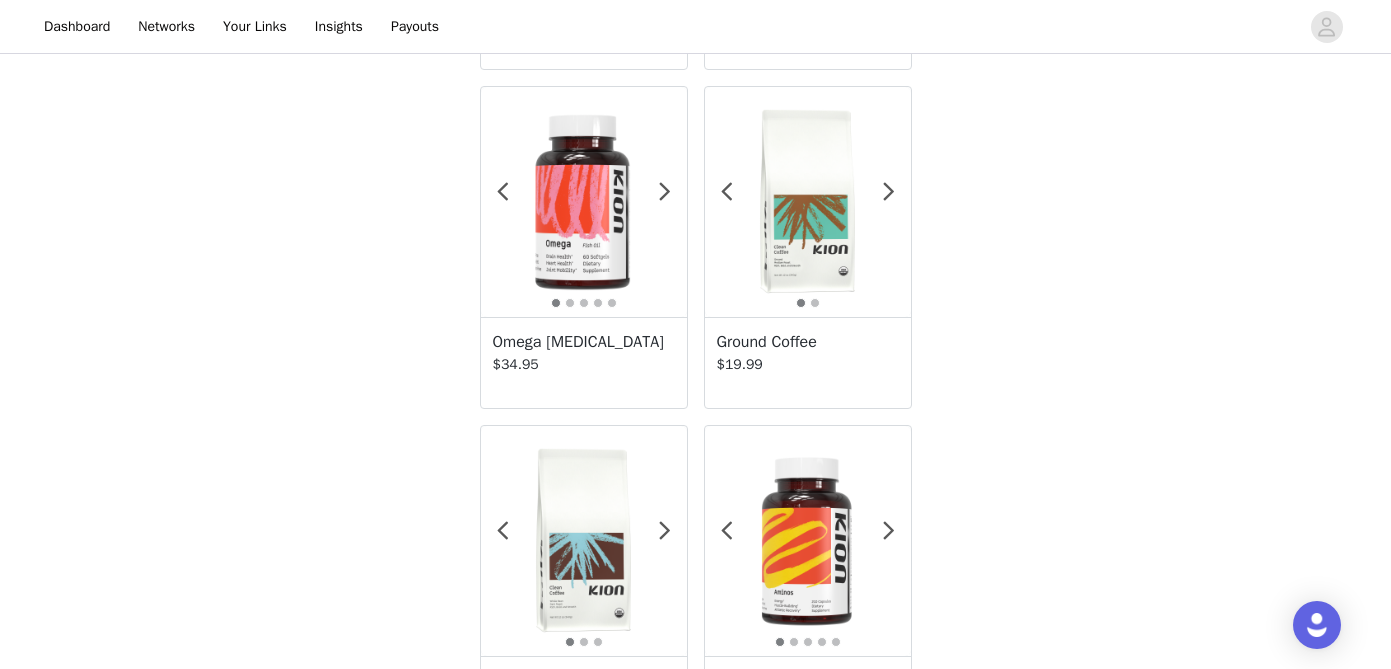 scroll, scrollTop: 714, scrollLeft: 0, axis: vertical 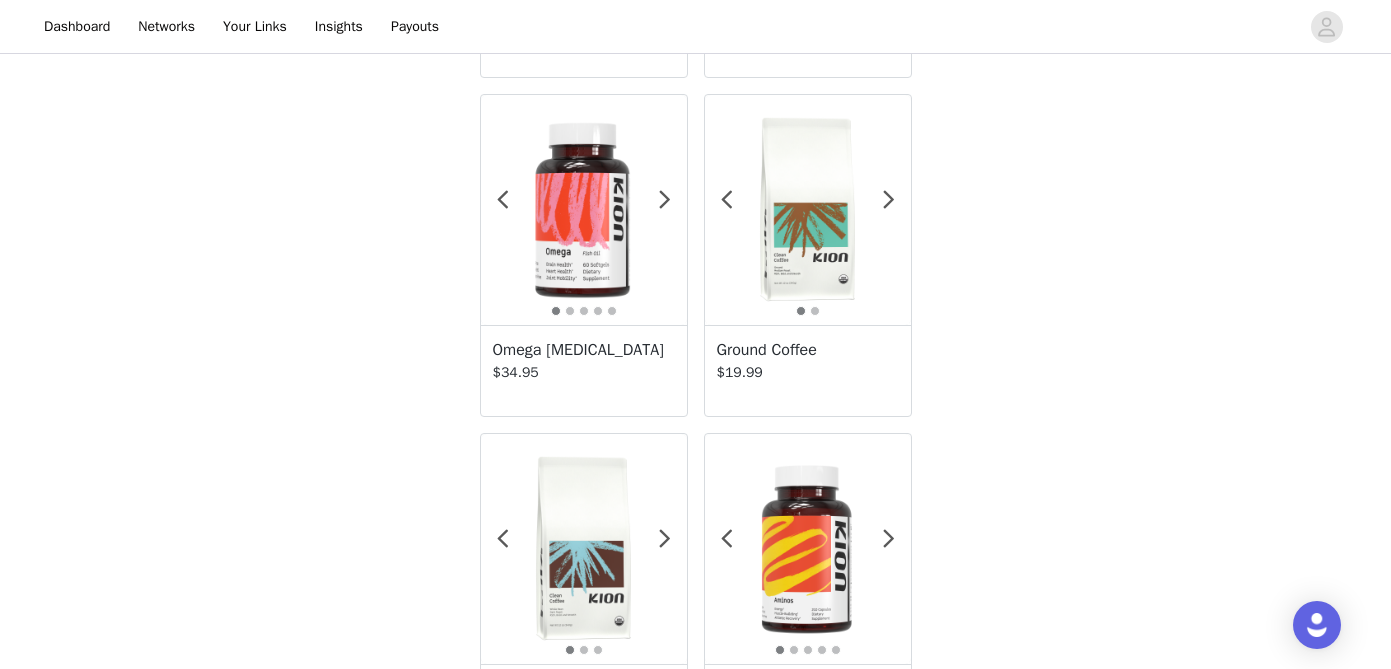 click at bounding box center [808, 210] 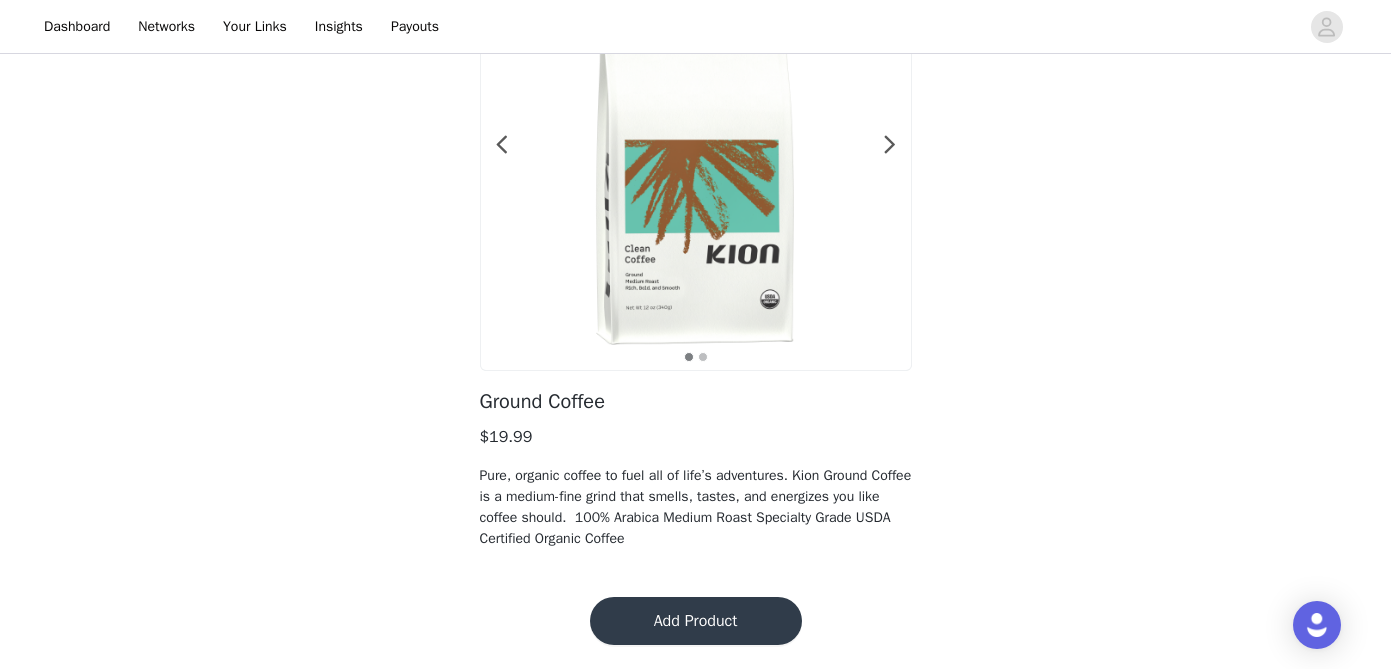 scroll, scrollTop: 191, scrollLeft: 0, axis: vertical 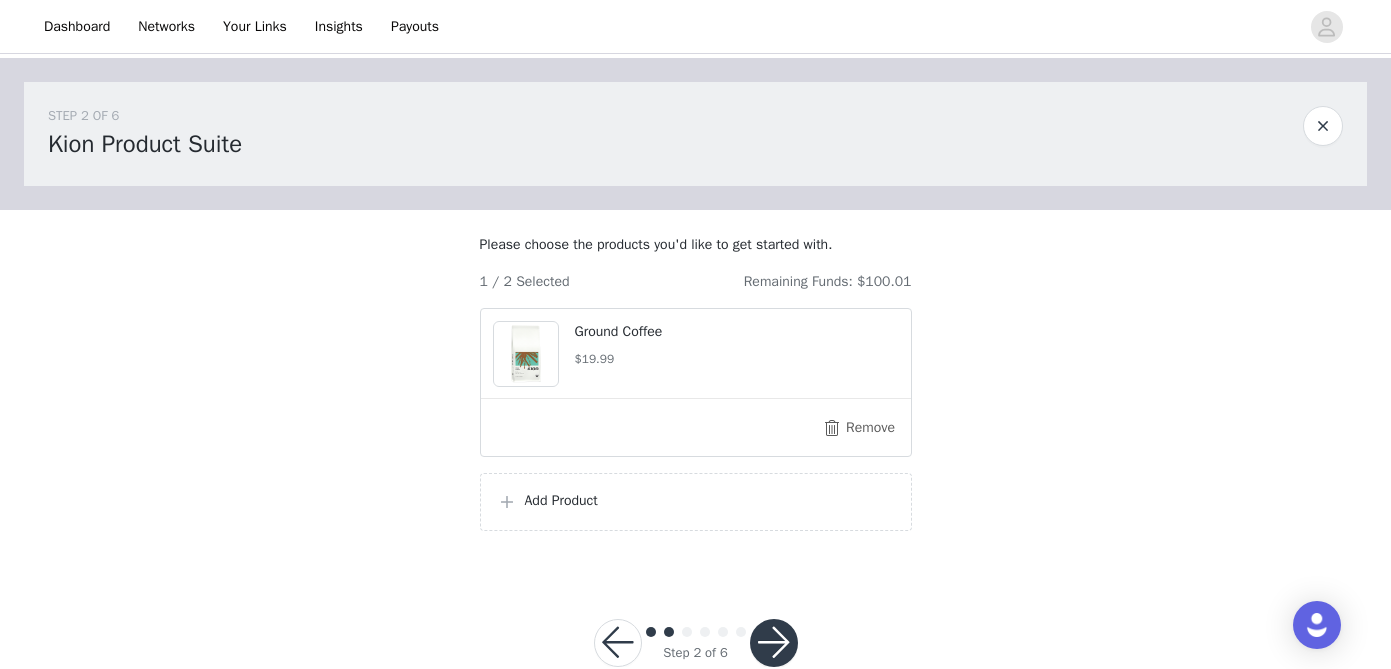 click on "Add Product" at bounding box center [710, 500] 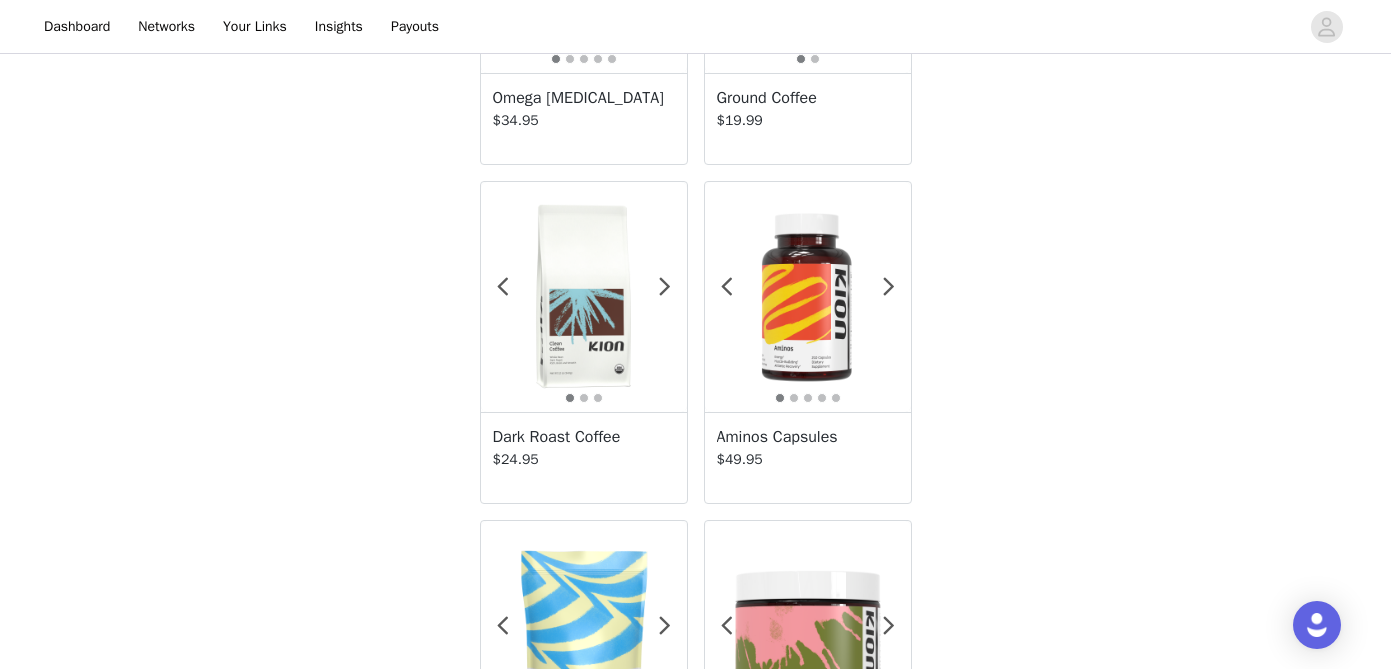 scroll, scrollTop: 965, scrollLeft: 0, axis: vertical 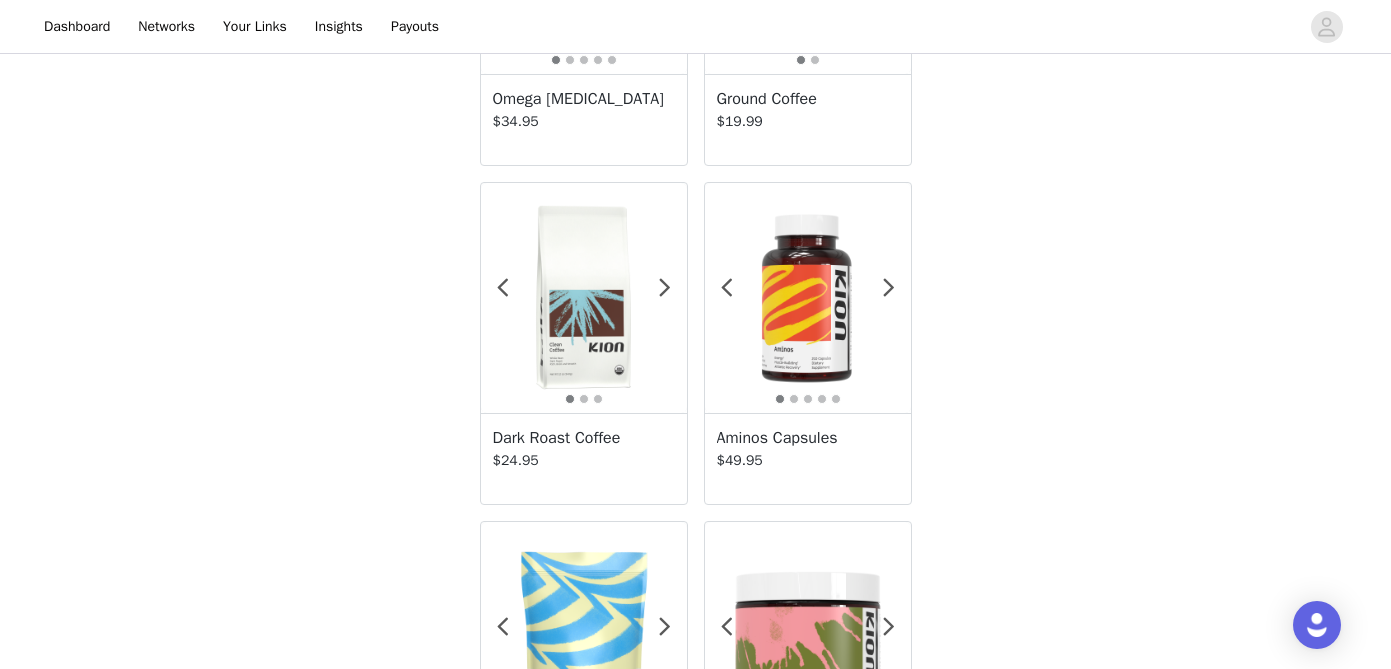 click at bounding box center [584, 298] 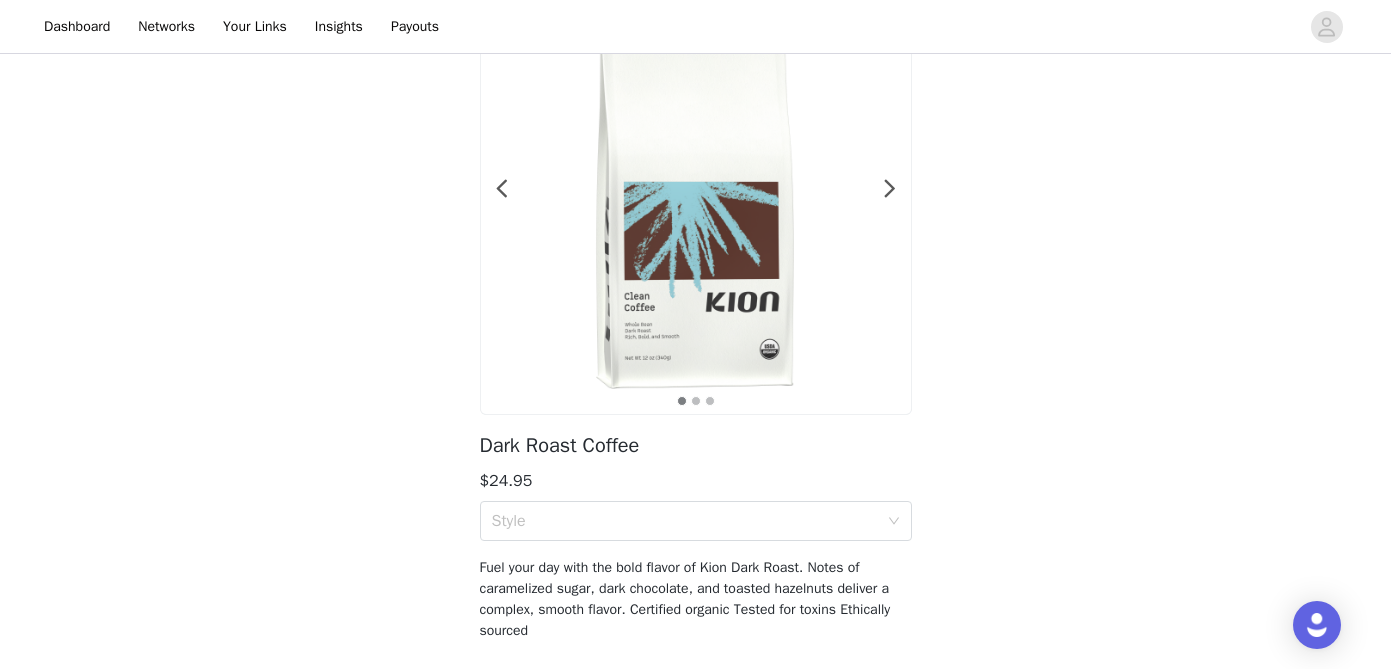 scroll, scrollTop: 239, scrollLeft: 0, axis: vertical 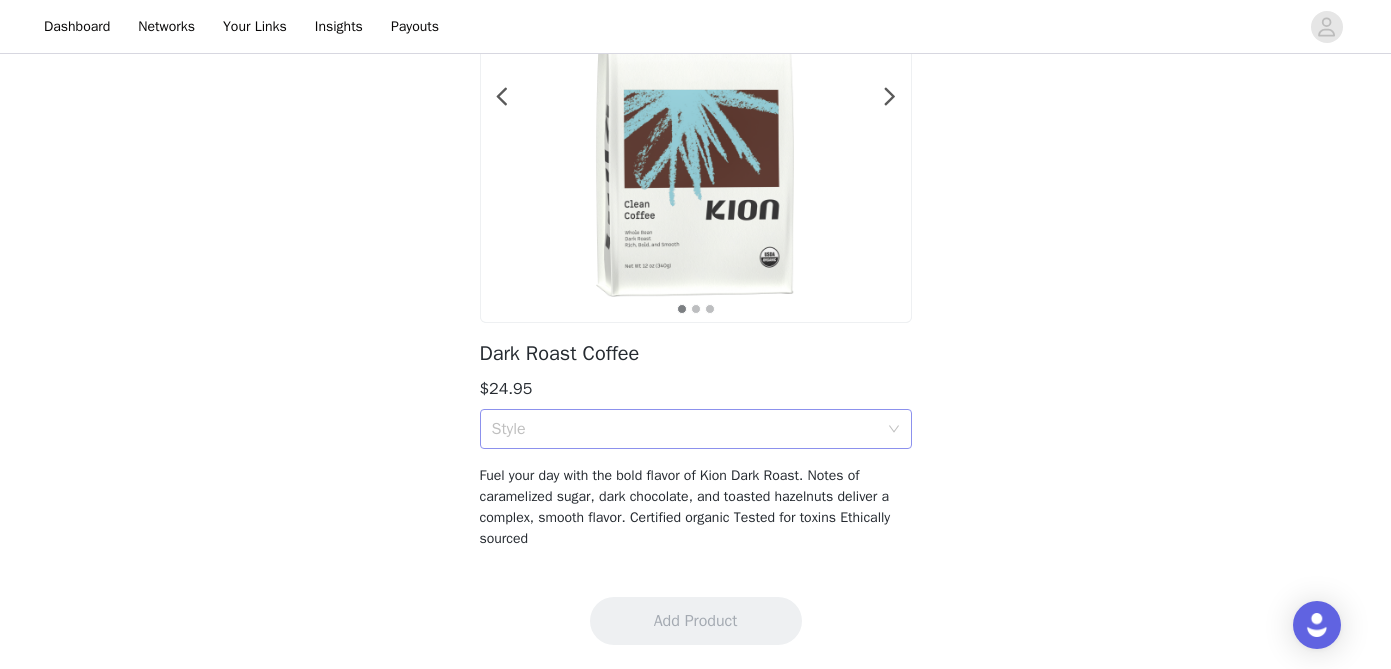 click on "Style" at bounding box center (685, 429) 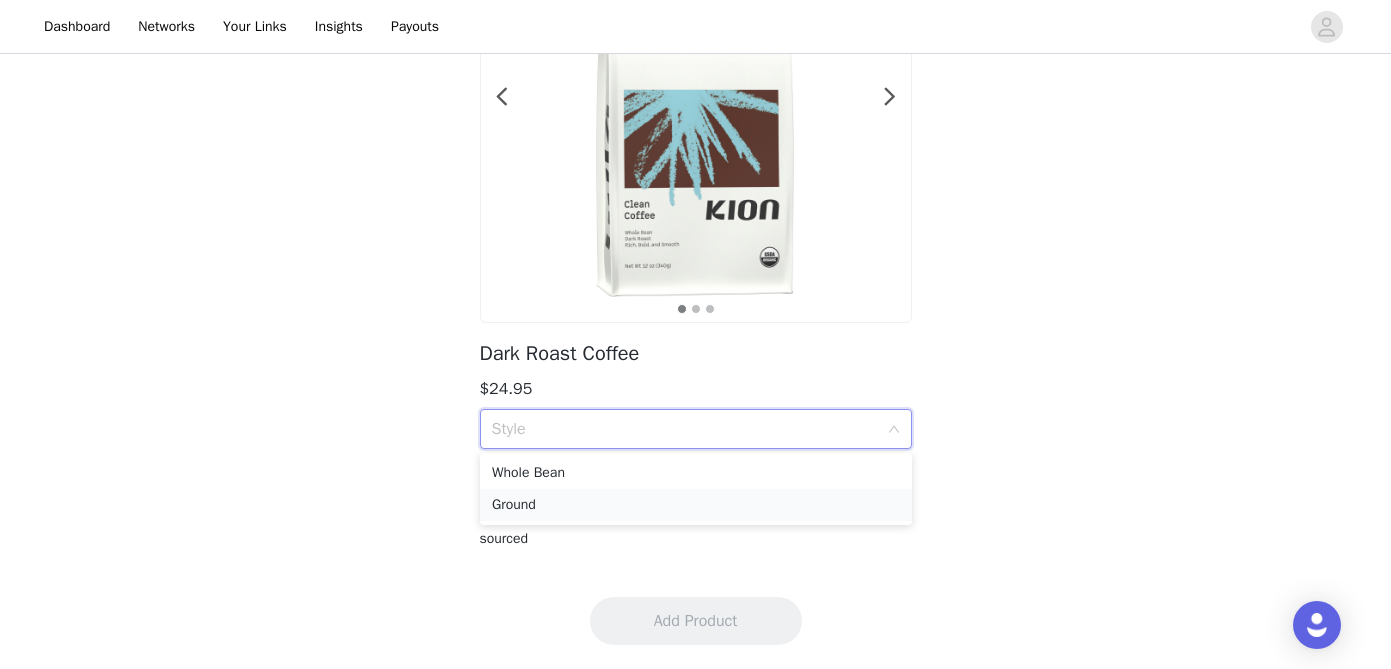 click on "Ground" at bounding box center [696, 505] 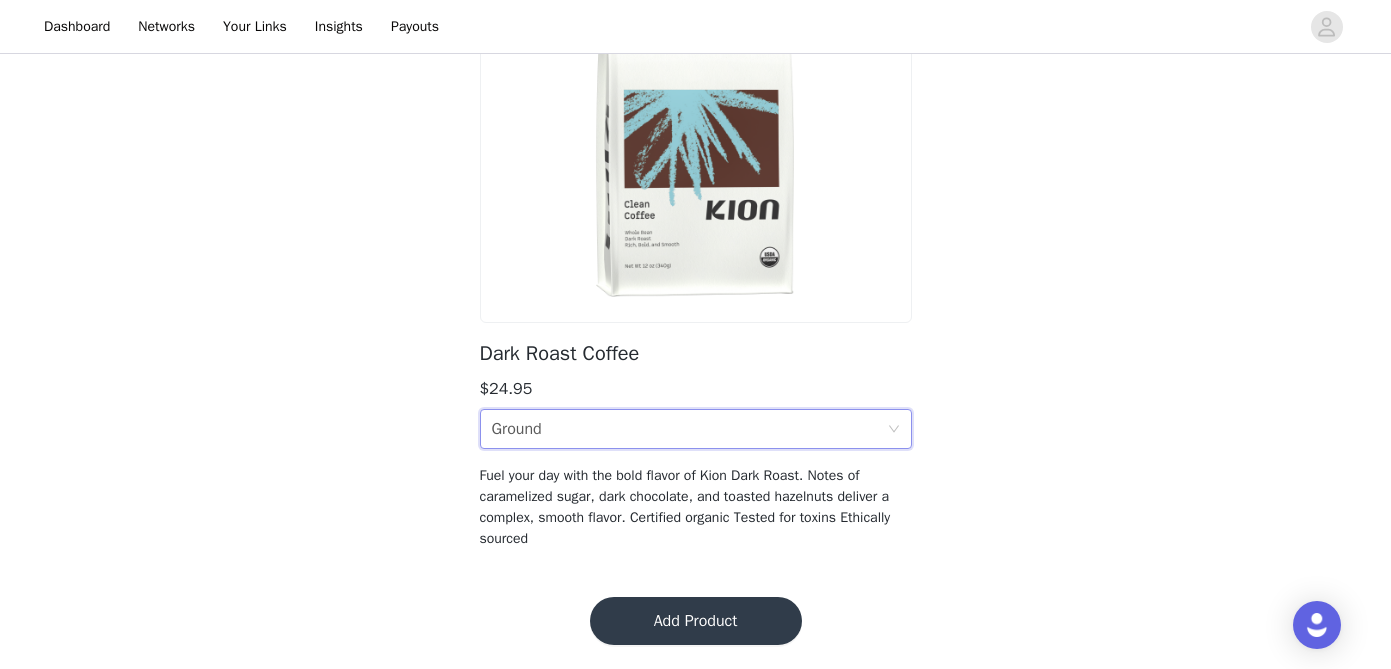 click on "Add Product" at bounding box center [696, 621] 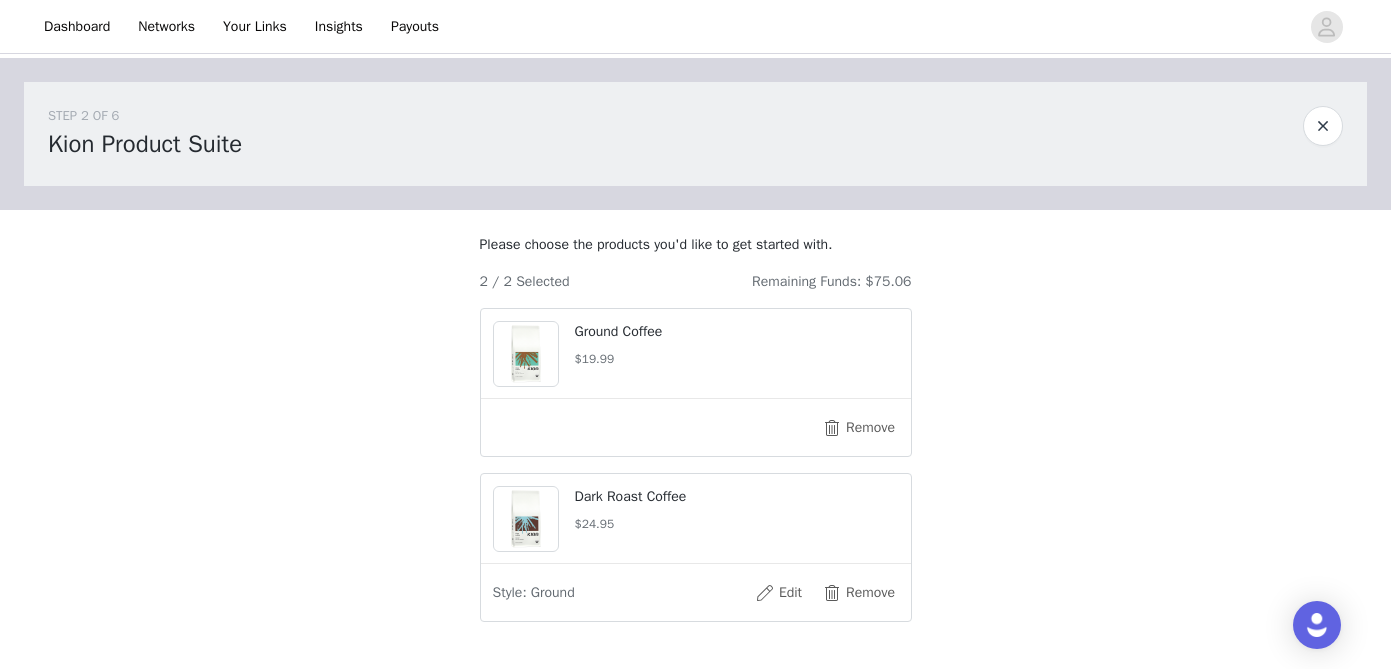 scroll, scrollTop: 157, scrollLeft: 0, axis: vertical 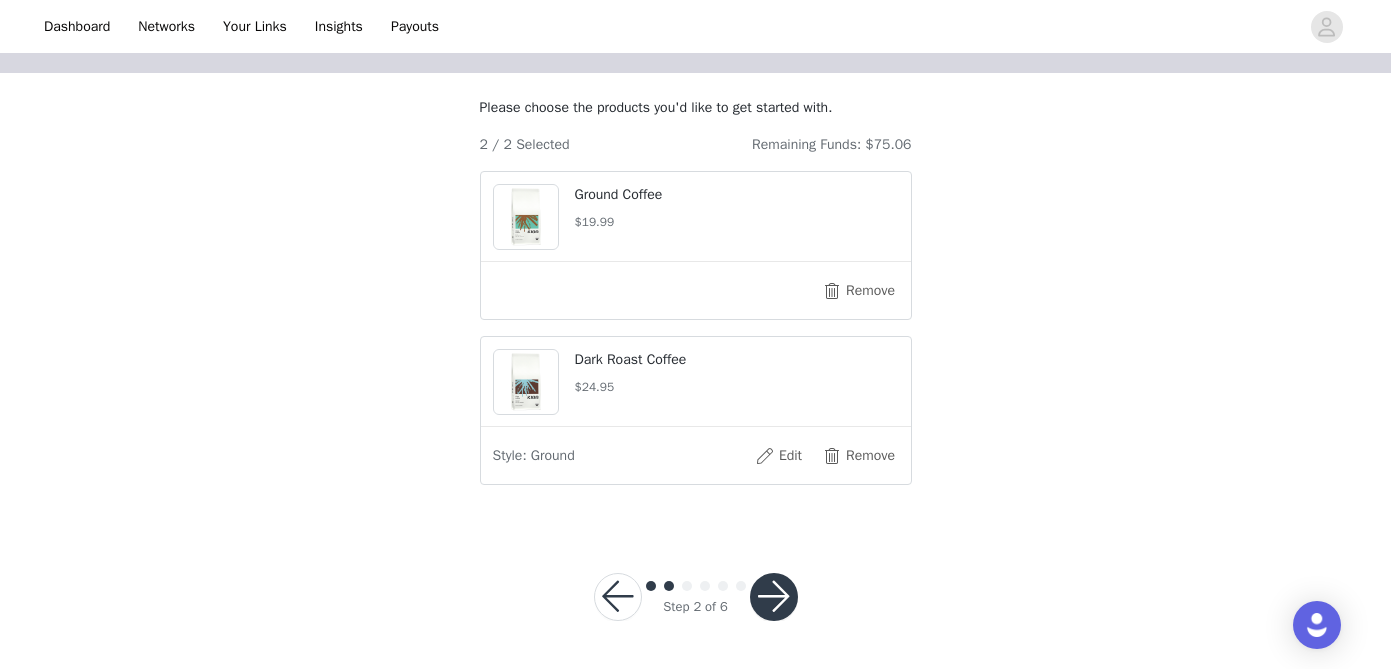 click at bounding box center [774, 597] 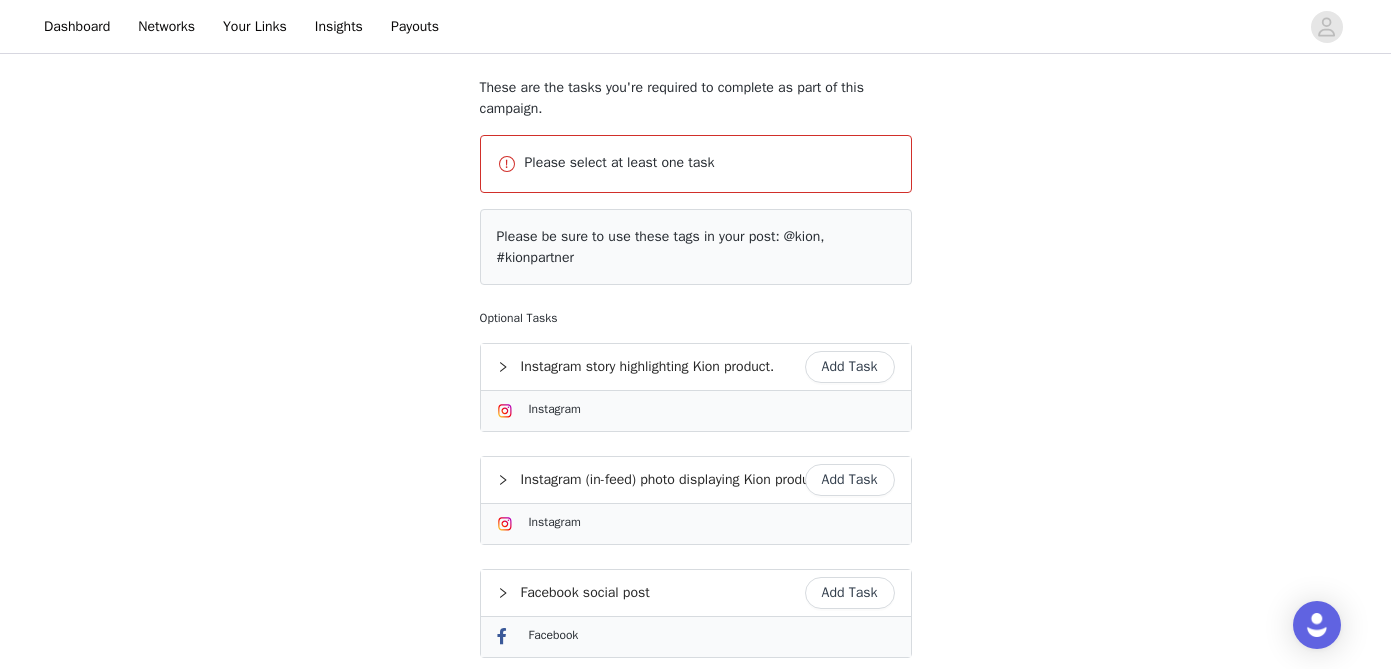 click on "Add Task" at bounding box center [850, 367] 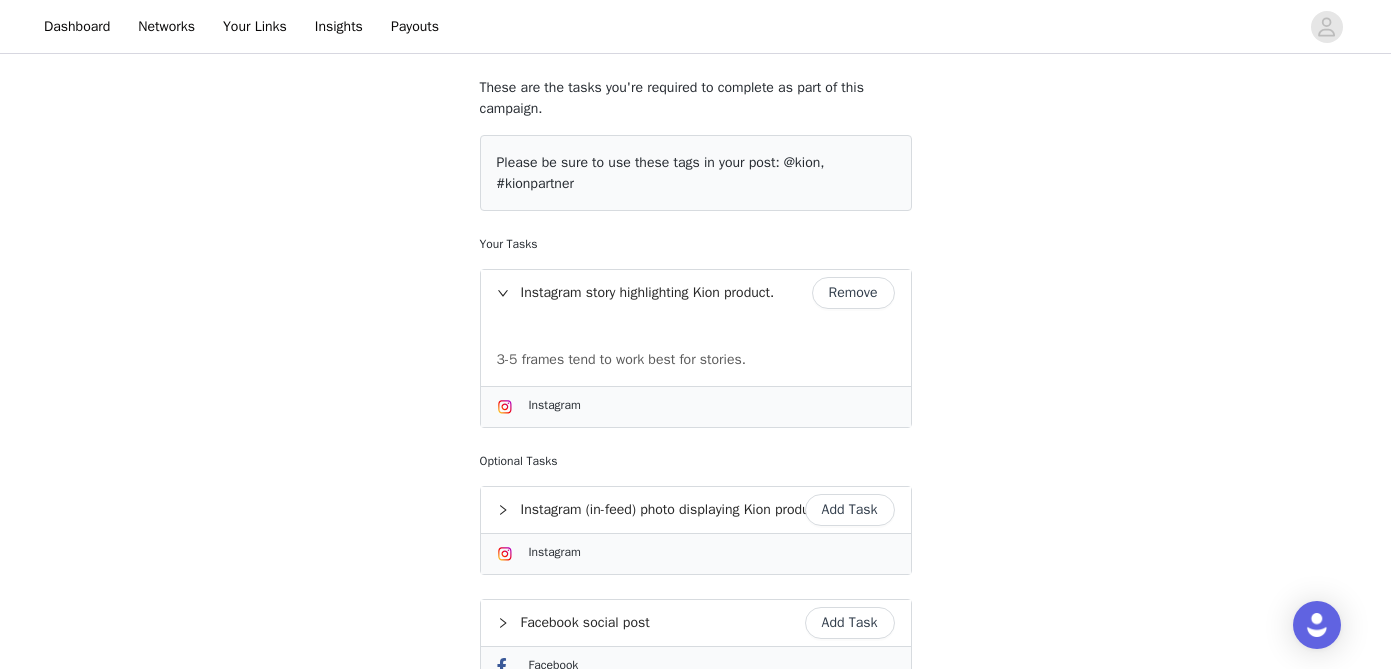 click on "Add Task" at bounding box center (850, 510) 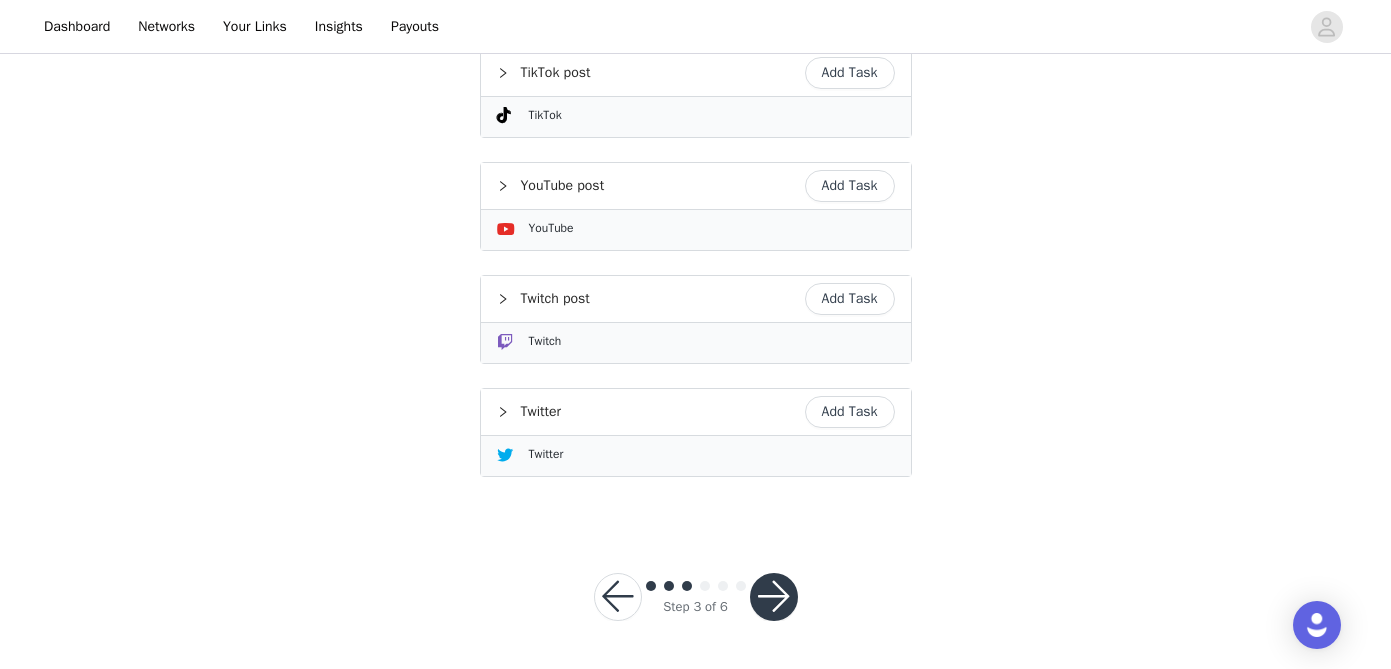 scroll, scrollTop: 933, scrollLeft: 0, axis: vertical 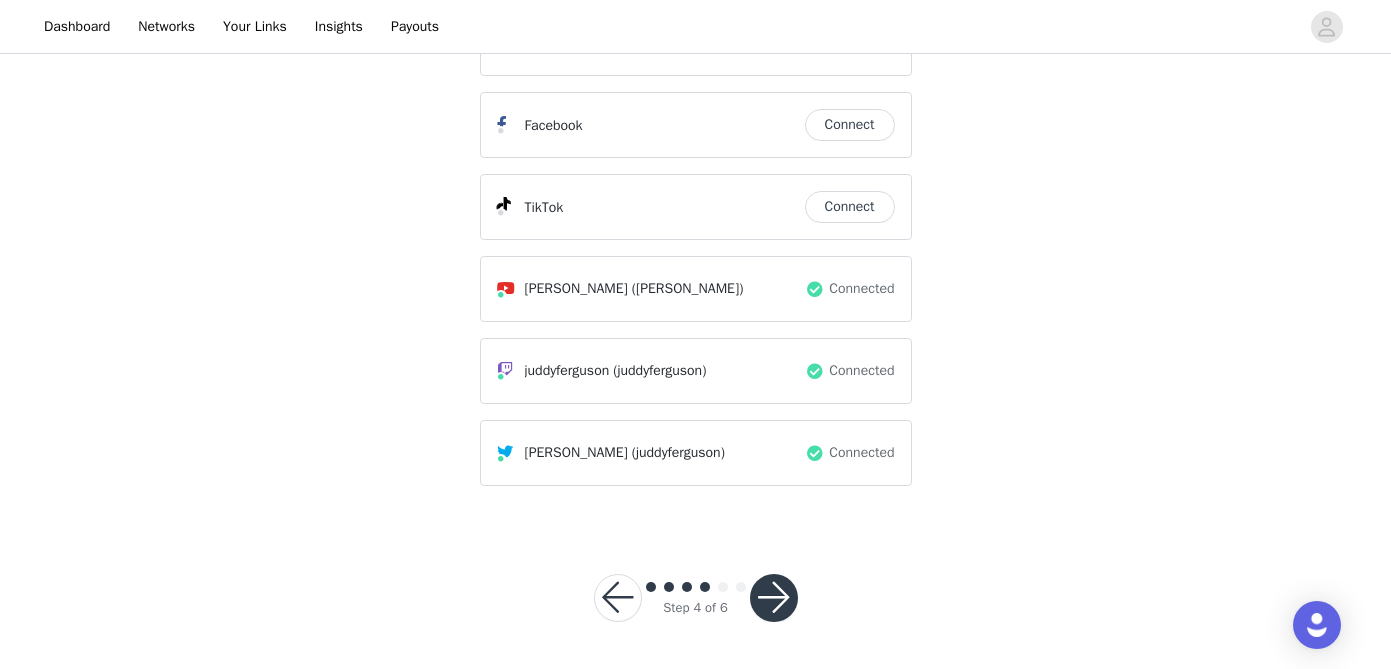 click at bounding box center [774, 598] 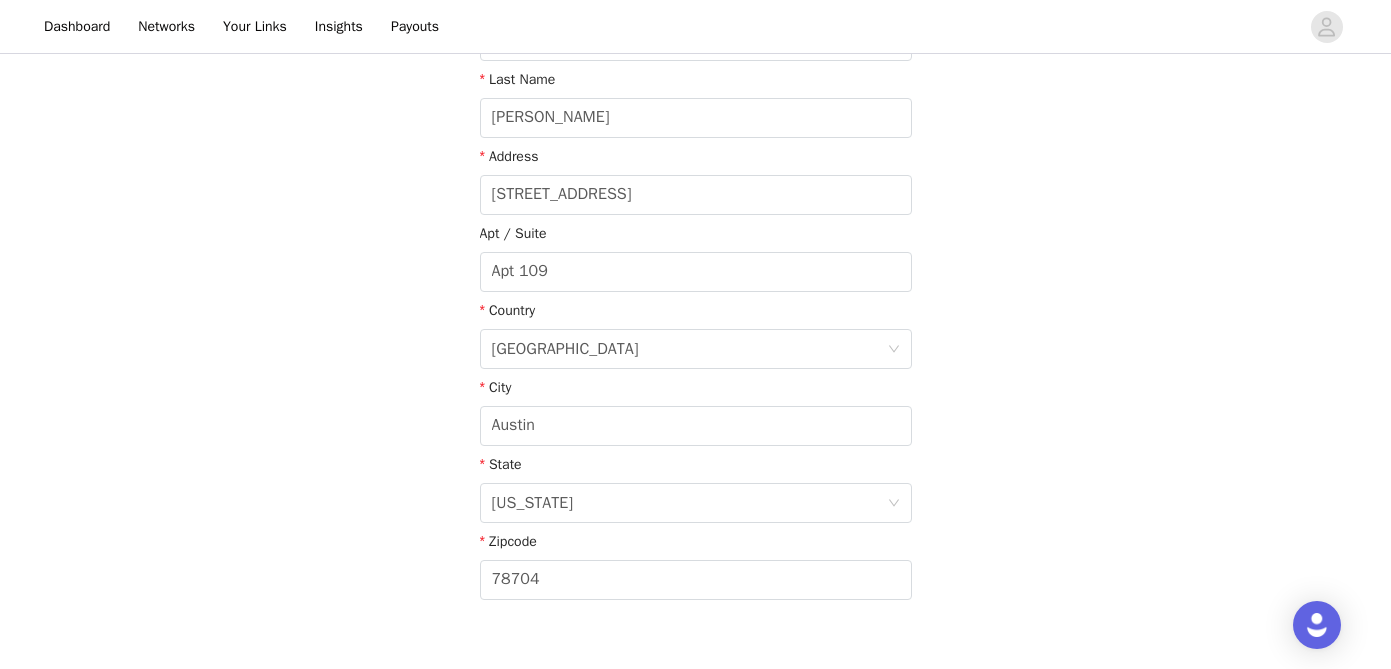 scroll, scrollTop: 565, scrollLeft: 0, axis: vertical 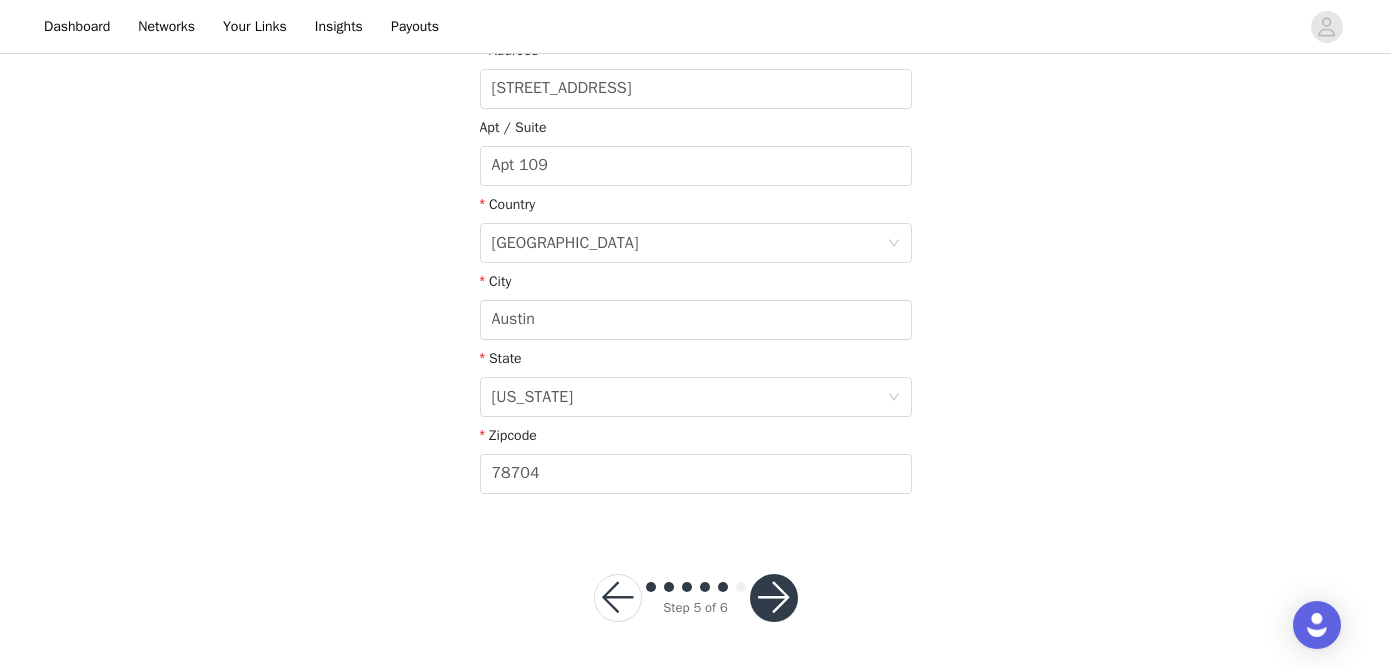 click at bounding box center (774, 598) 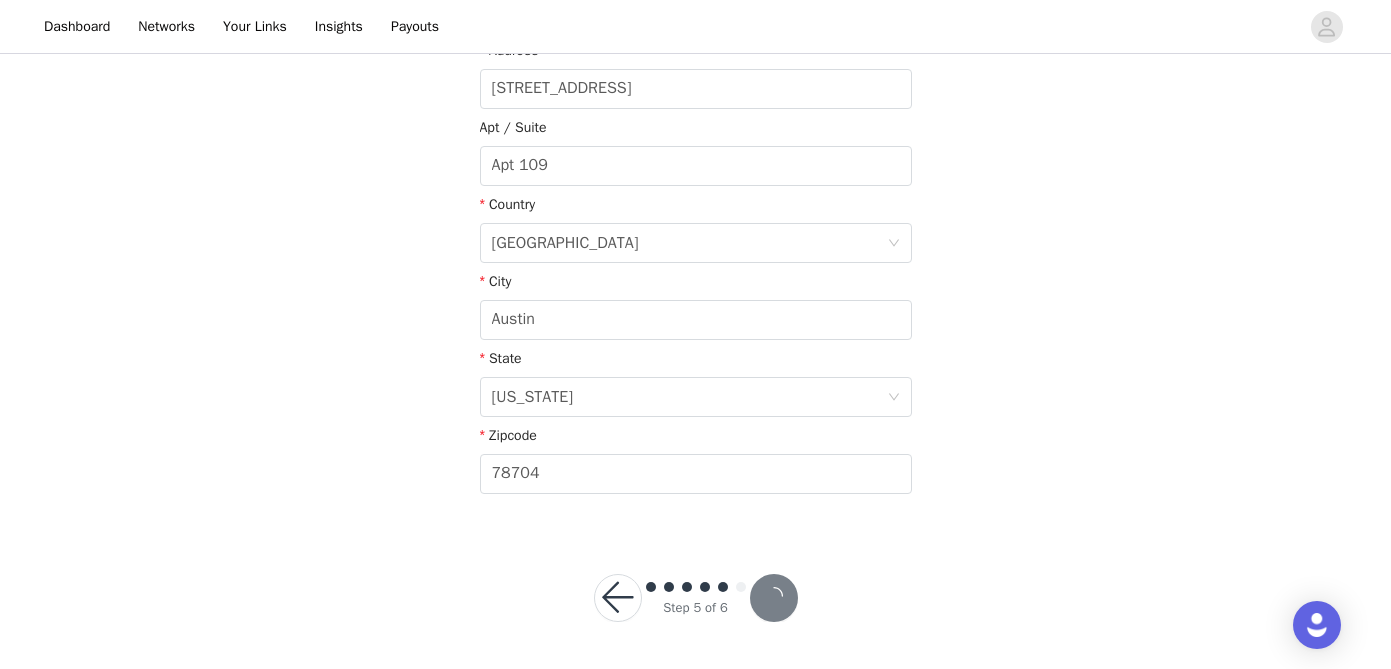 scroll, scrollTop: 491, scrollLeft: 0, axis: vertical 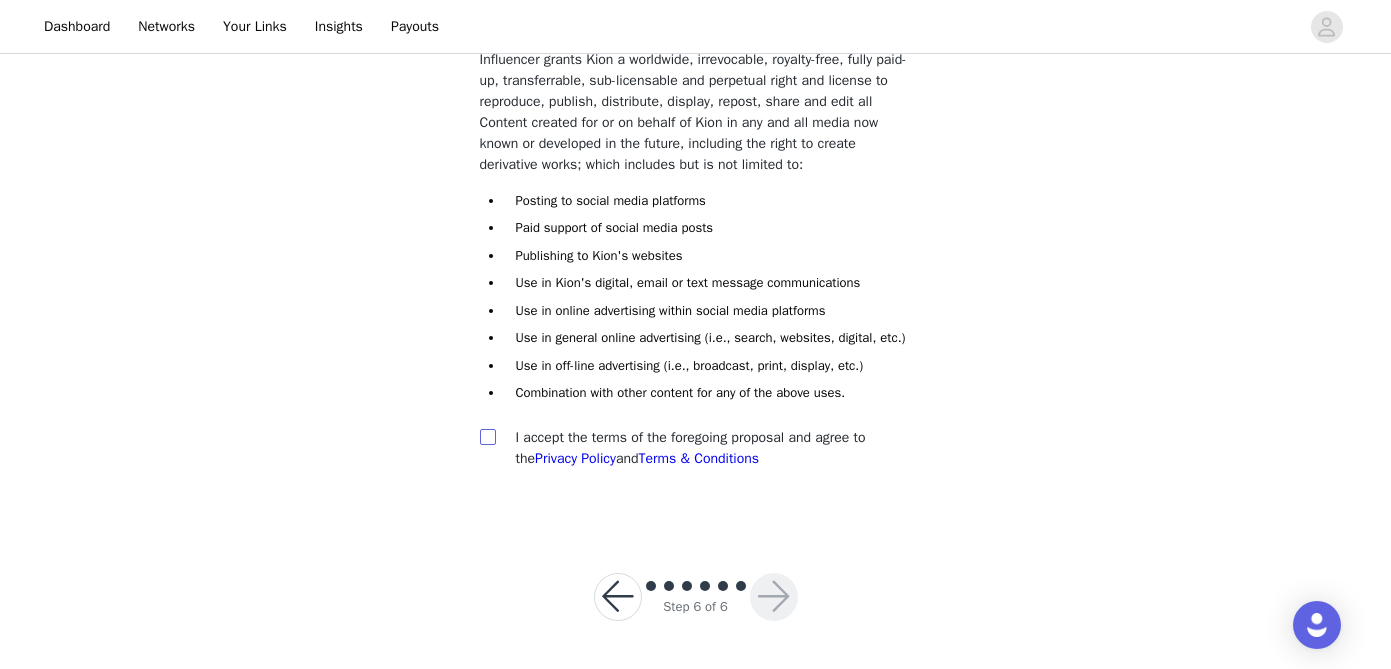 click at bounding box center (487, 436) 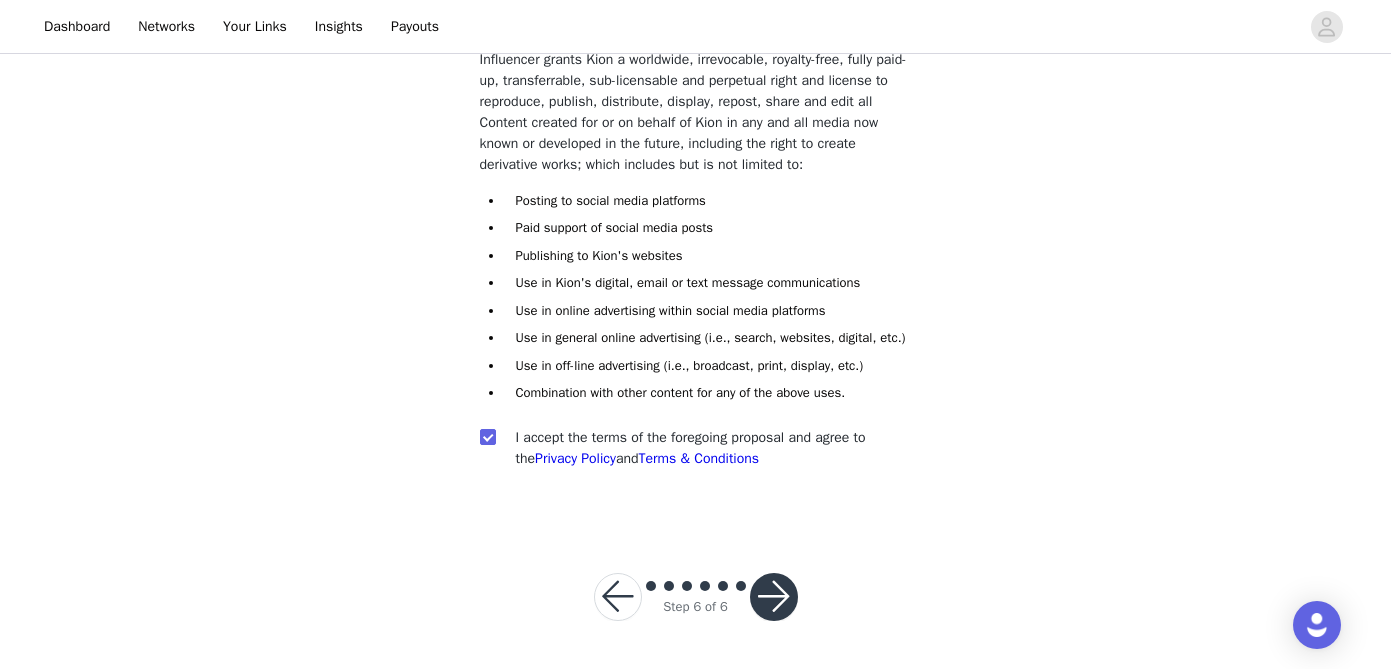 click at bounding box center [774, 597] 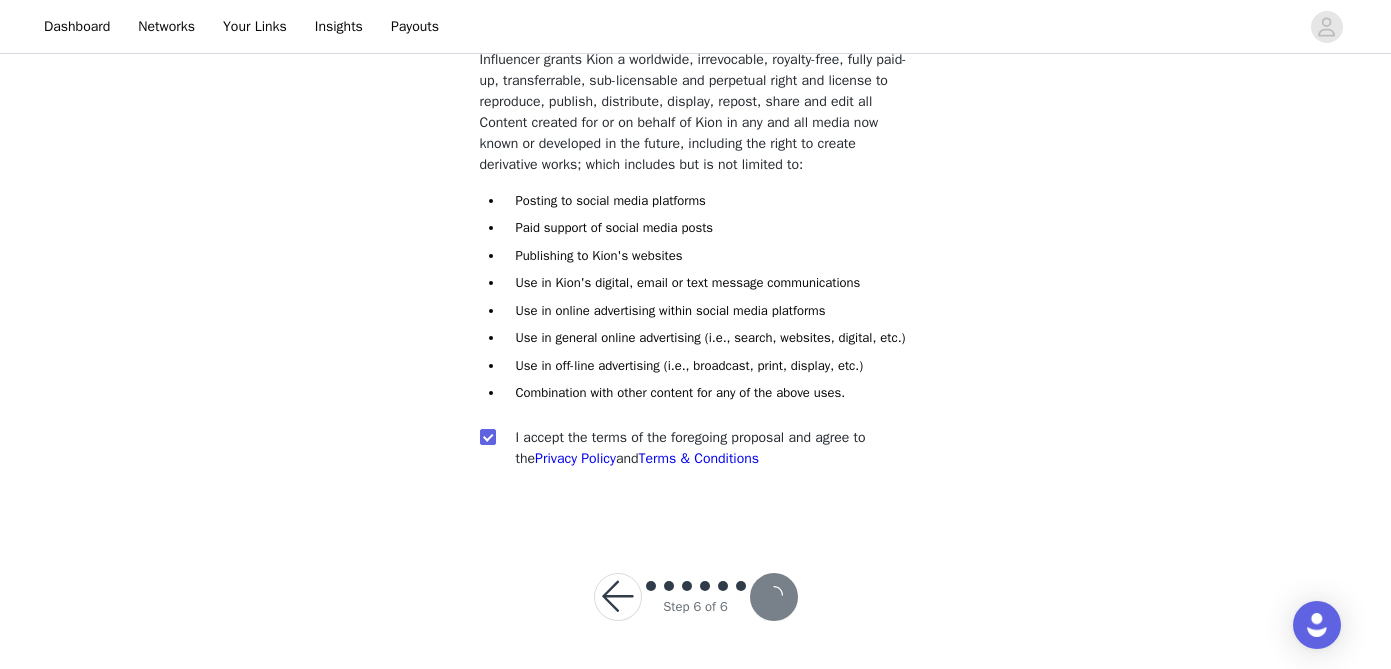 scroll, scrollTop: 249, scrollLeft: 0, axis: vertical 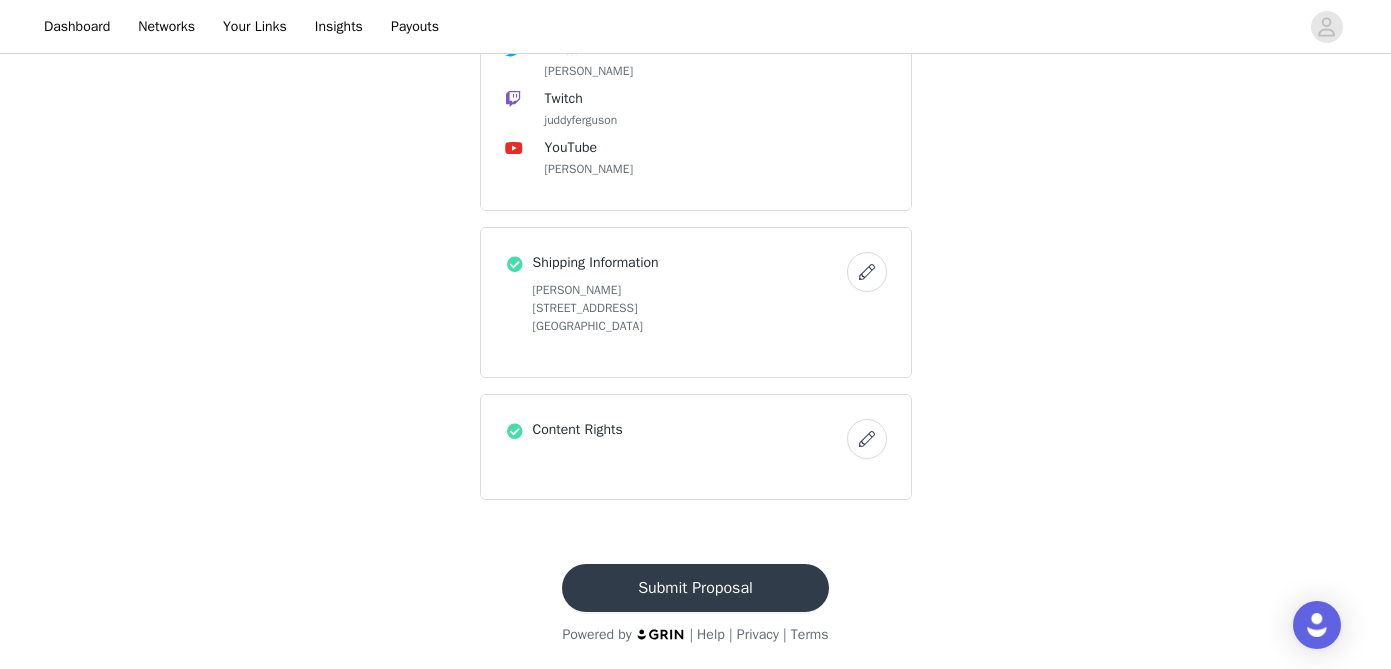 click on "Submit Proposal" at bounding box center (695, 588) 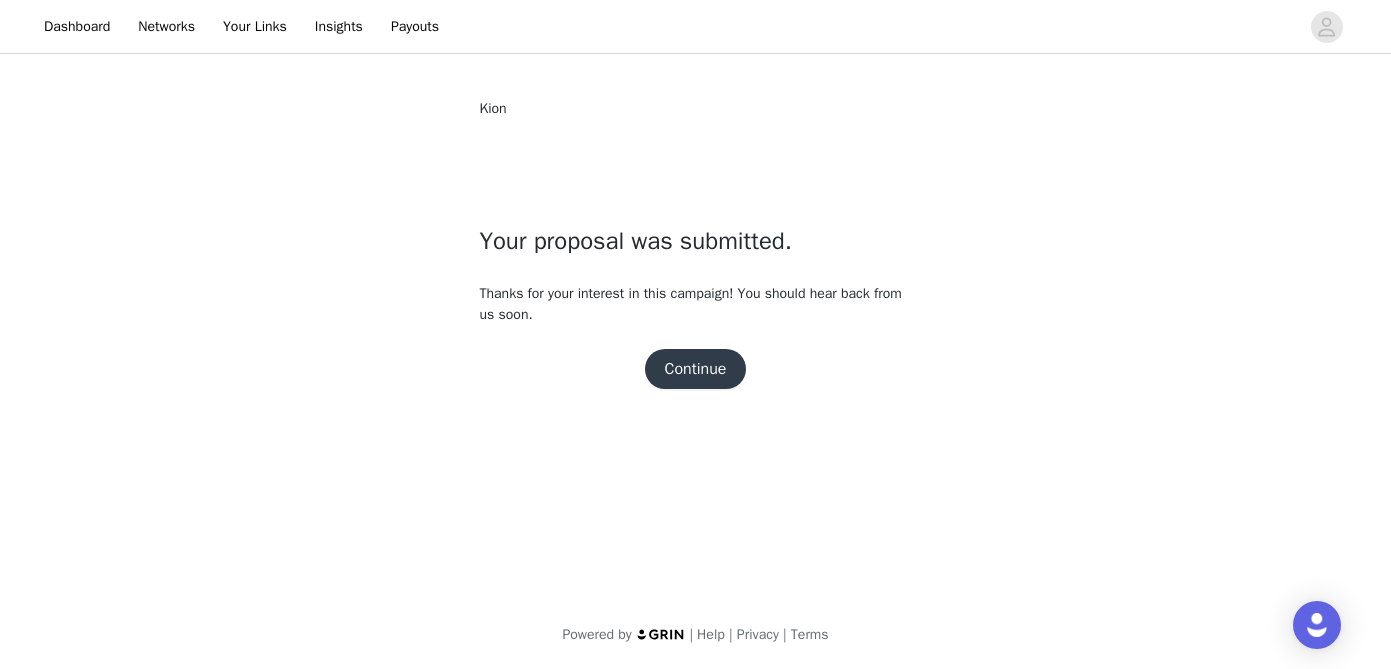 scroll, scrollTop: 0, scrollLeft: 0, axis: both 